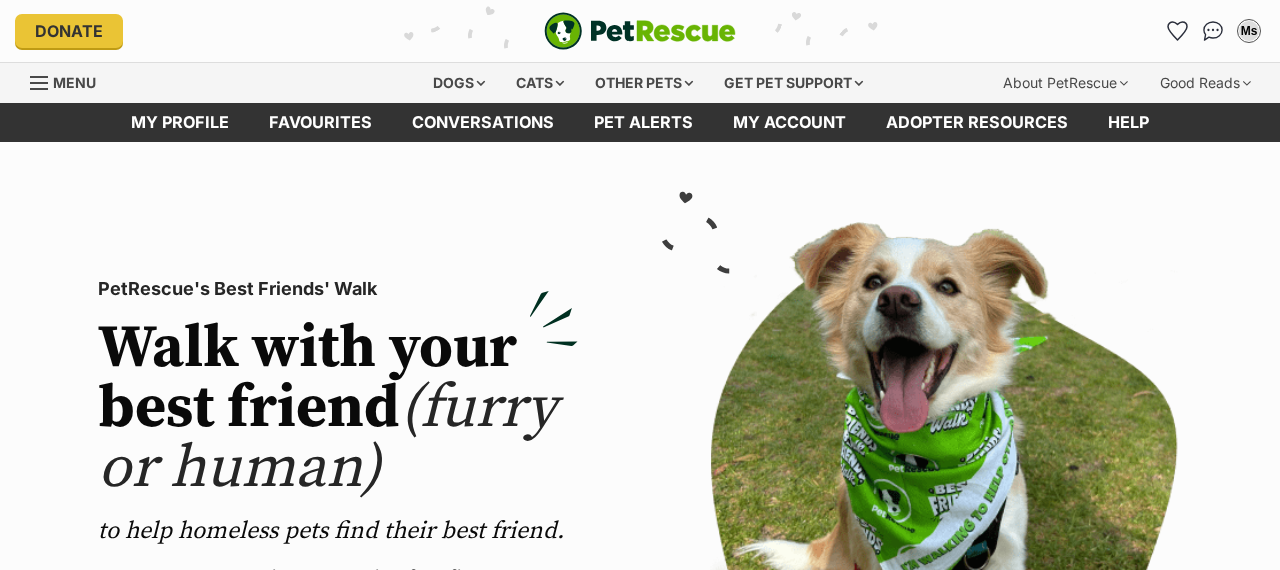 scroll, scrollTop: 0, scrollLeft: 0, axis: both 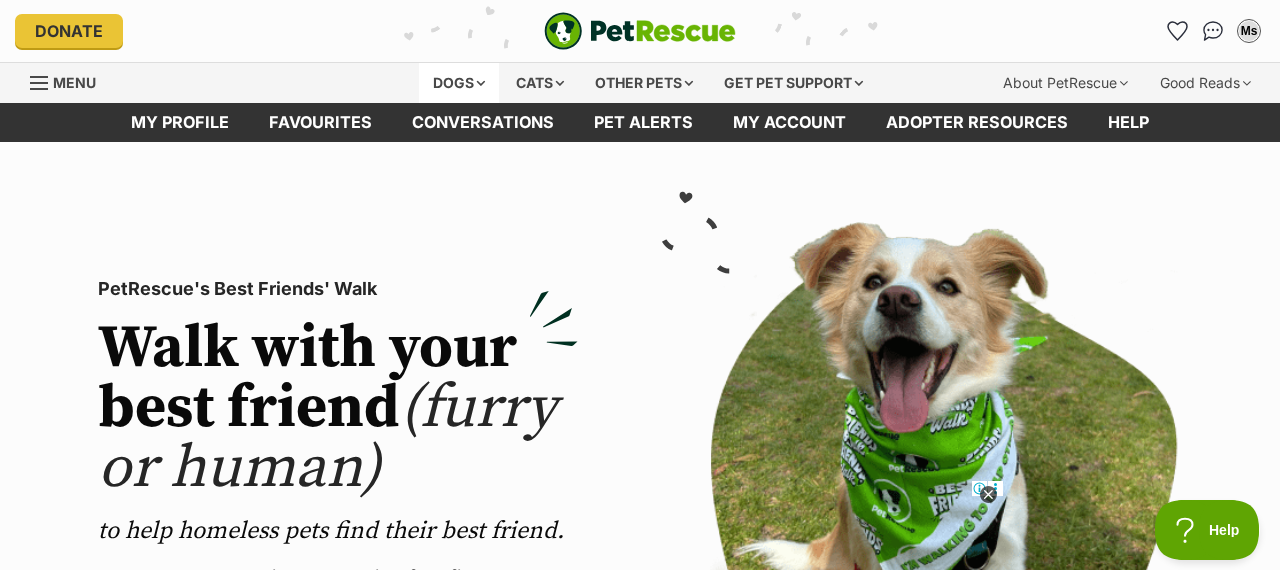 click on "Dogs" at bounding box center [459, 83] 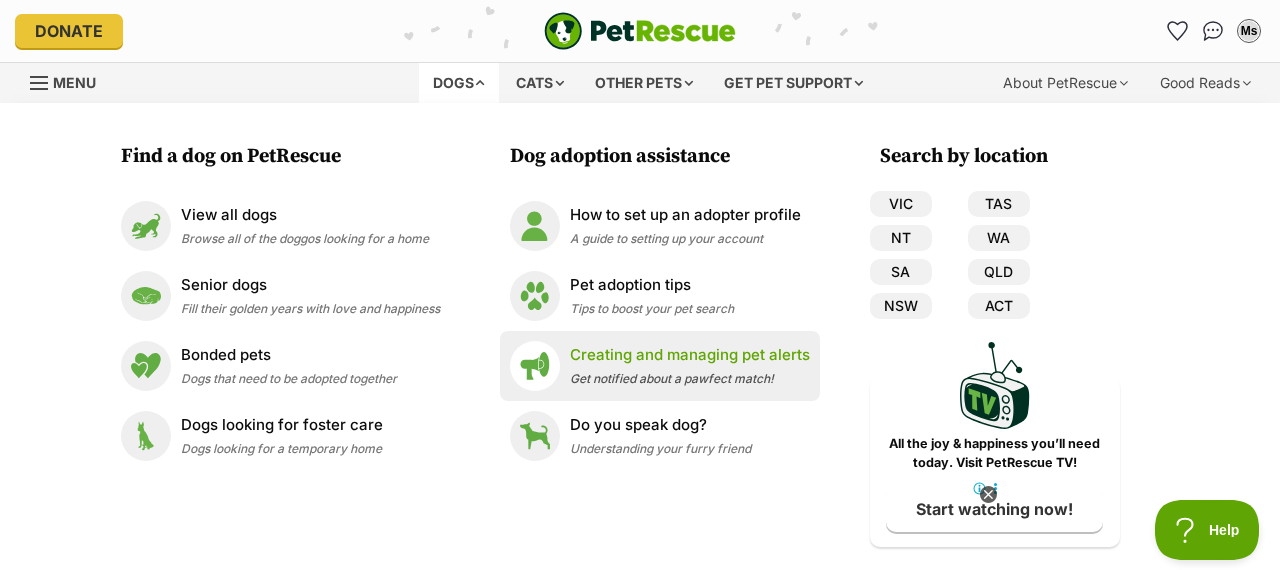 scroll, scrollTop: 1, scrollLeft: 0, axis: vertical 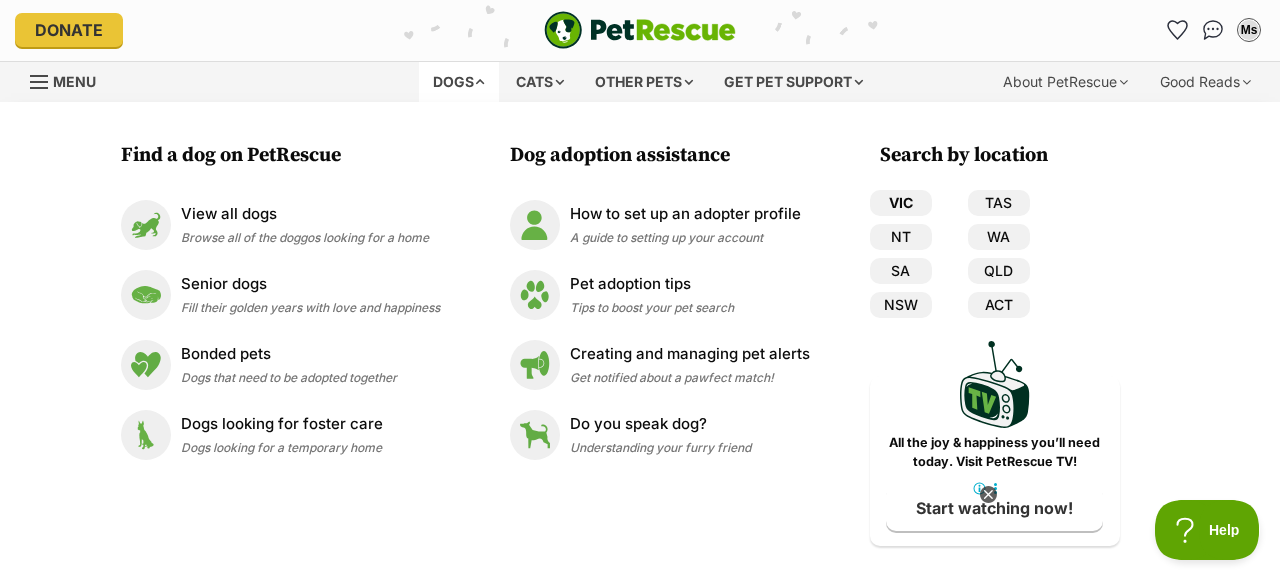 click on "VIC" at bounding box center [901, 203] 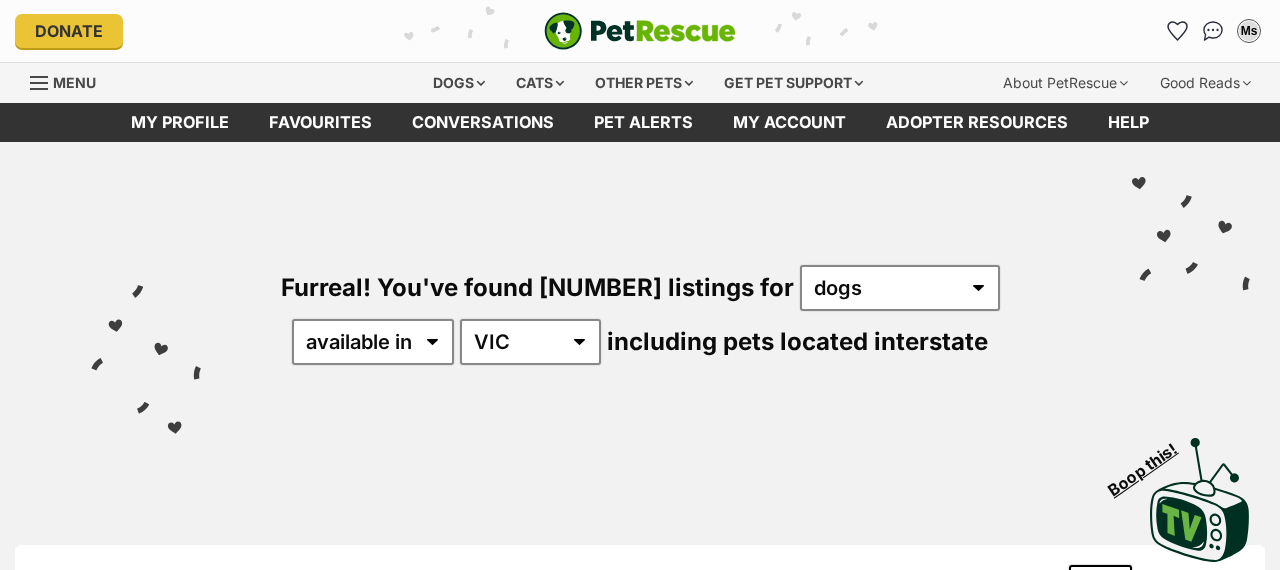 scroll, scrollTop: 0, scrollLeft: 0, axis: both 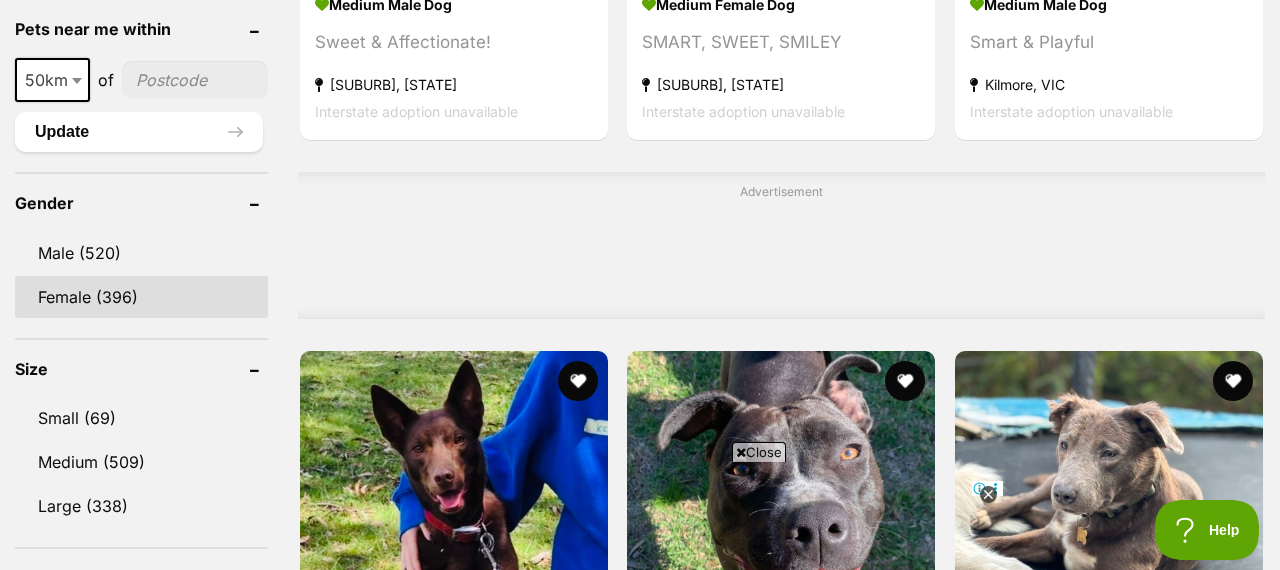 click on "Female (396)" at bounding box center (141, 297) 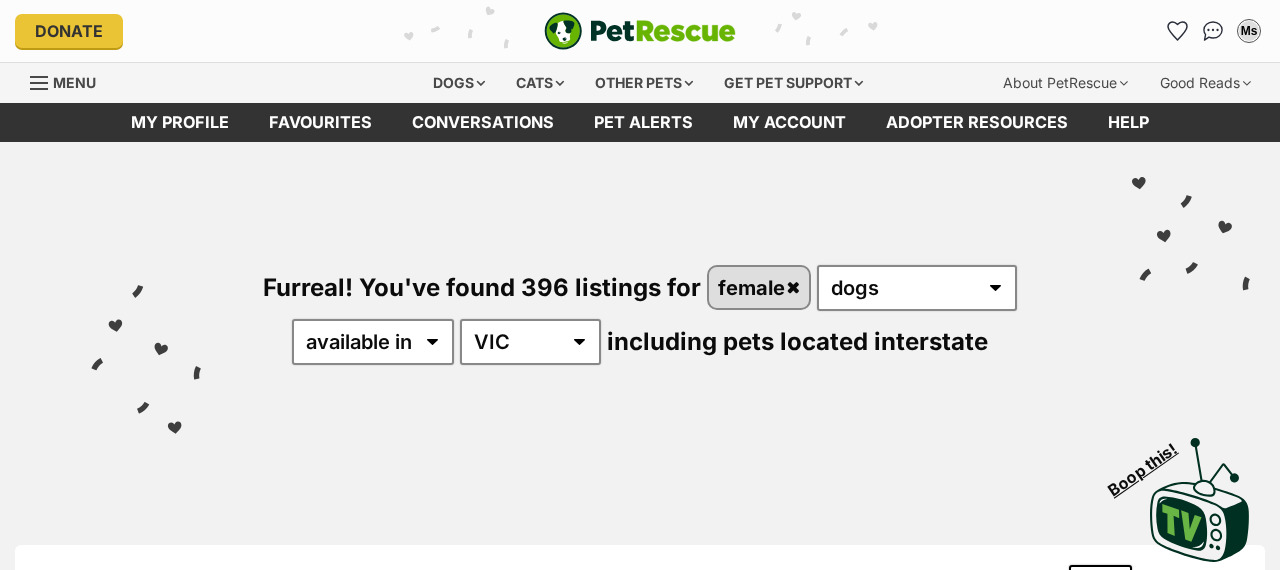 scroll, scrollTop: 0, scrollLeft: 0, axis: both 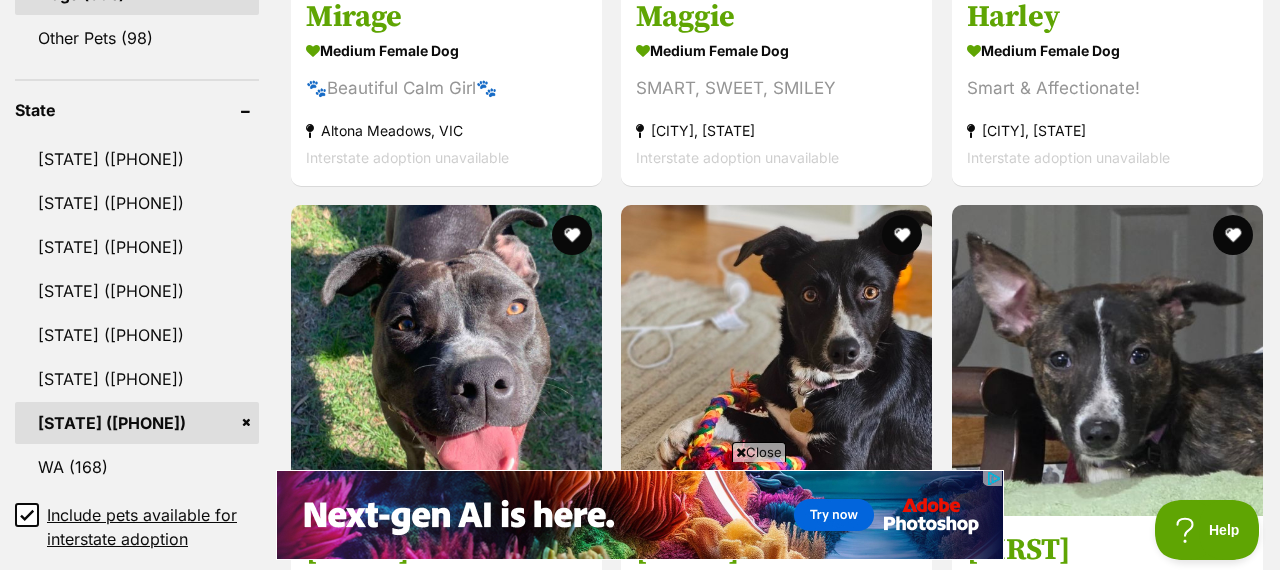 click on "VIC (396)" at bounding box center [137, 423] 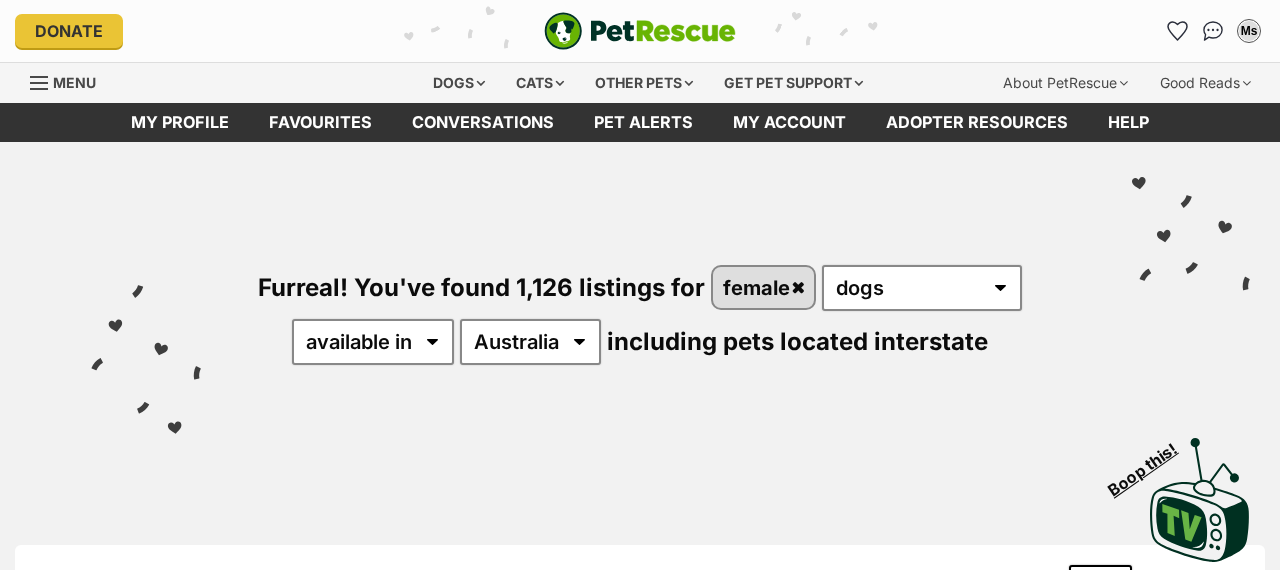 scroll, scrollTop: 0, scrollLeft: 0, axis: both 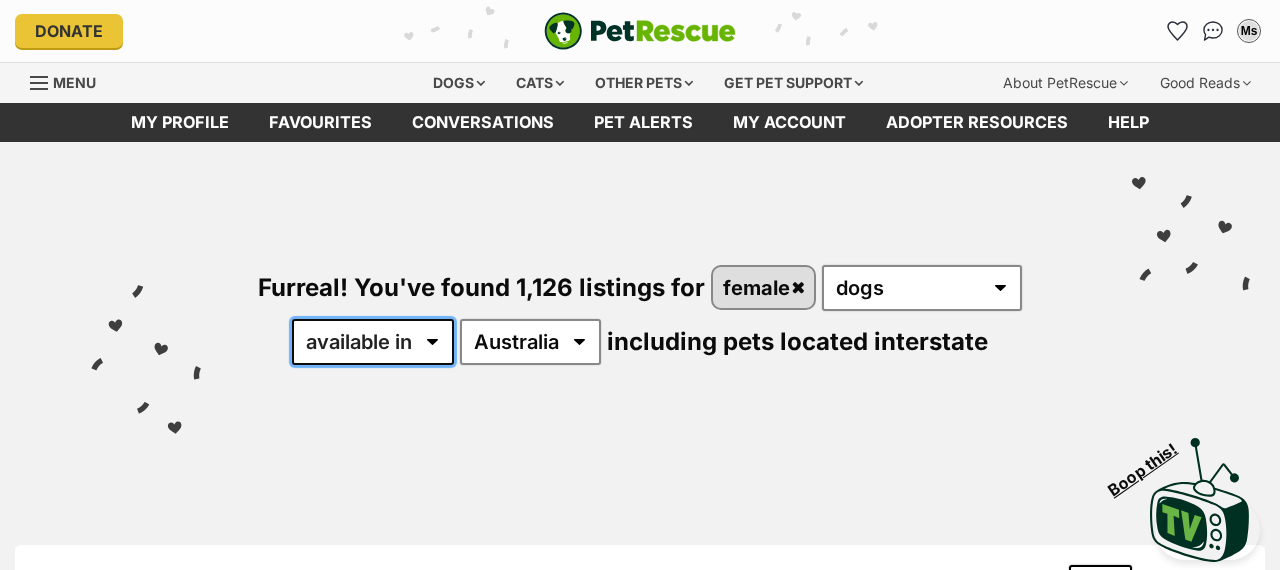 click on "available in
located in" at bounding box center [373, 342] 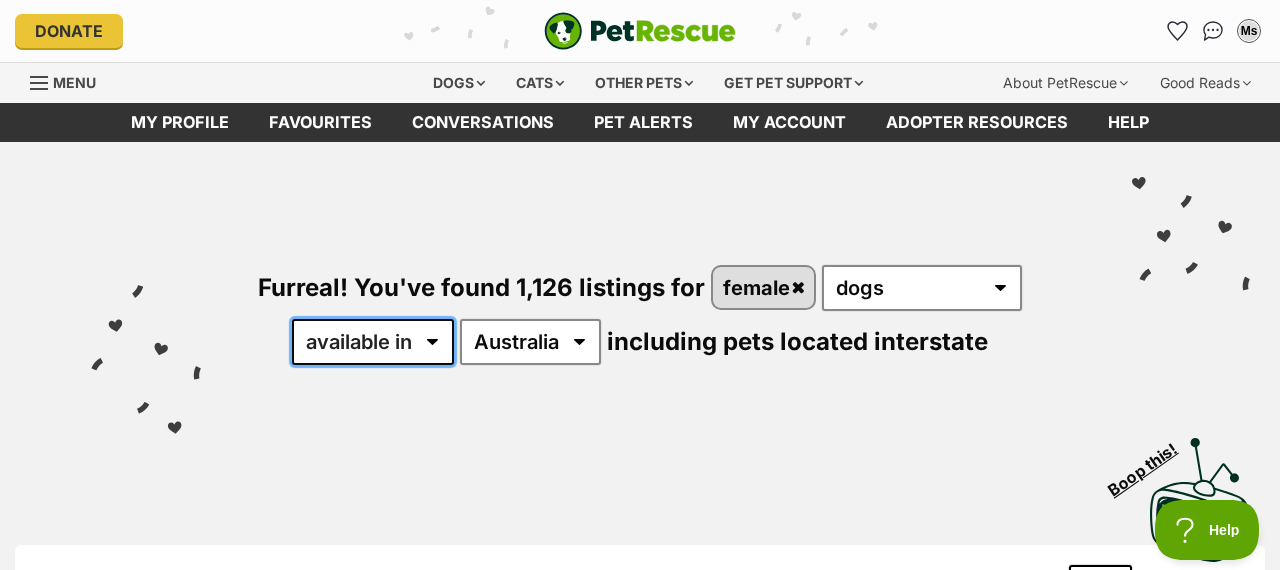 scroll, scrollTop: 0, scrollLeft: 0, axis: both 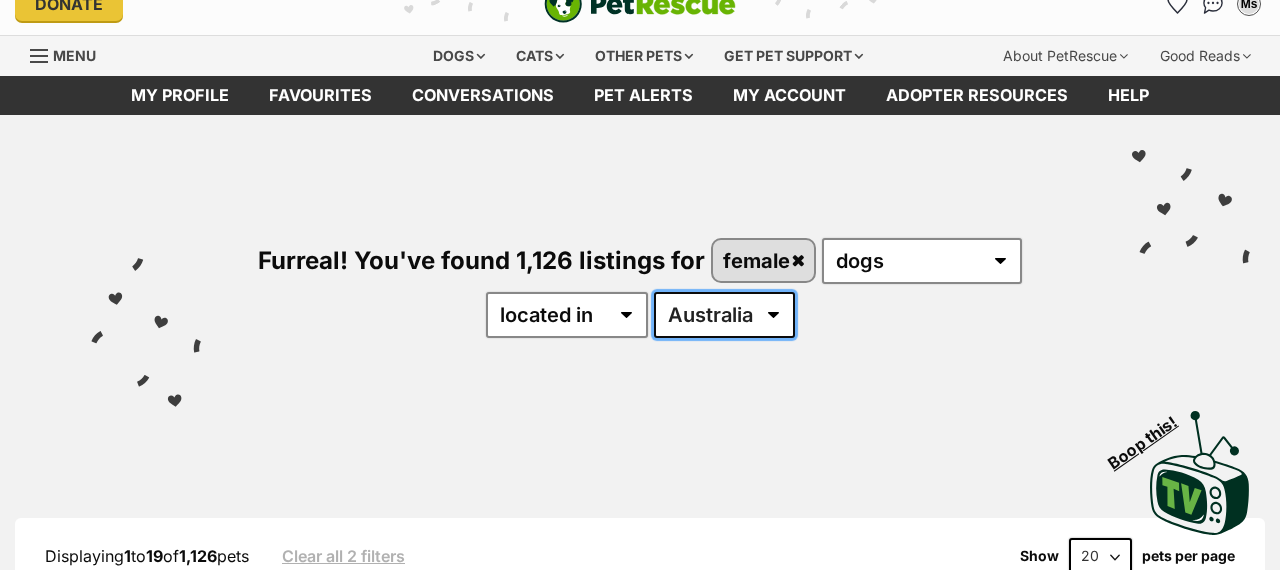 click on "Australia
ACT
NSW
NT
QLD
SA
TAS
VIC
WA" at bounding box center (724, 315) 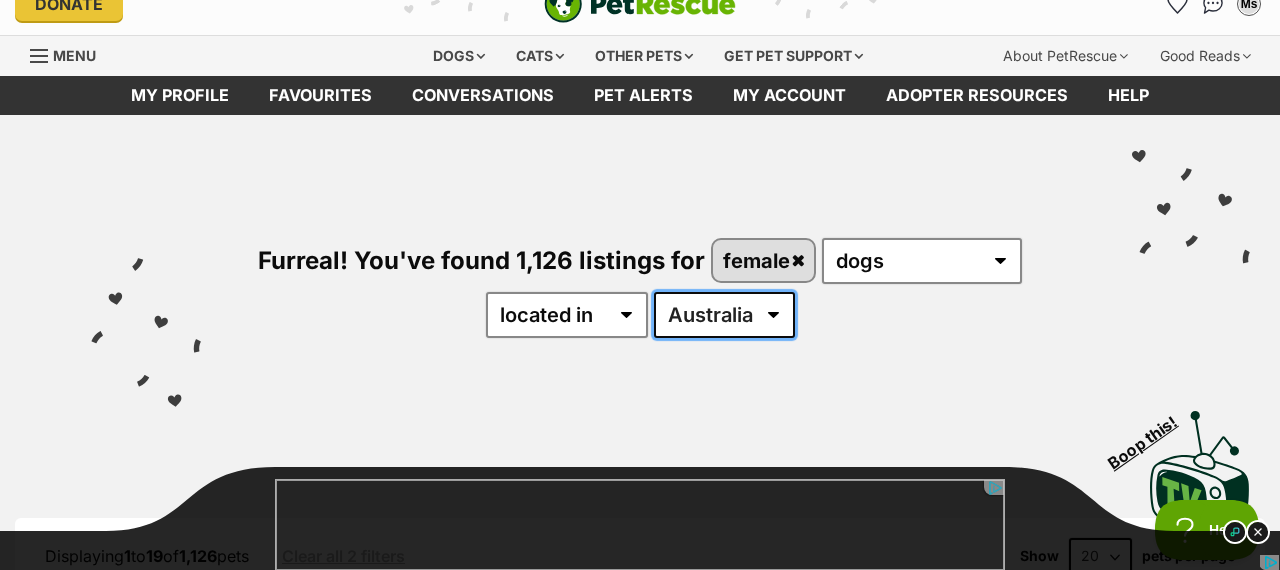 scroll, scrollTop: 0, scrollLeft: 0, axis: both 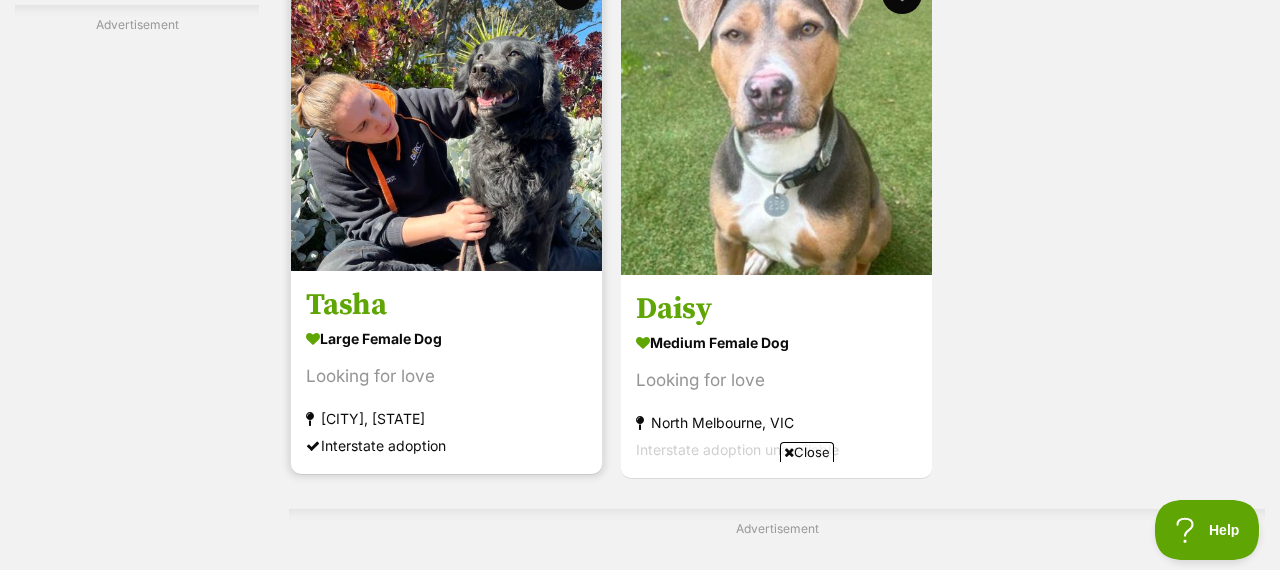click at bounding box center (446, 115) 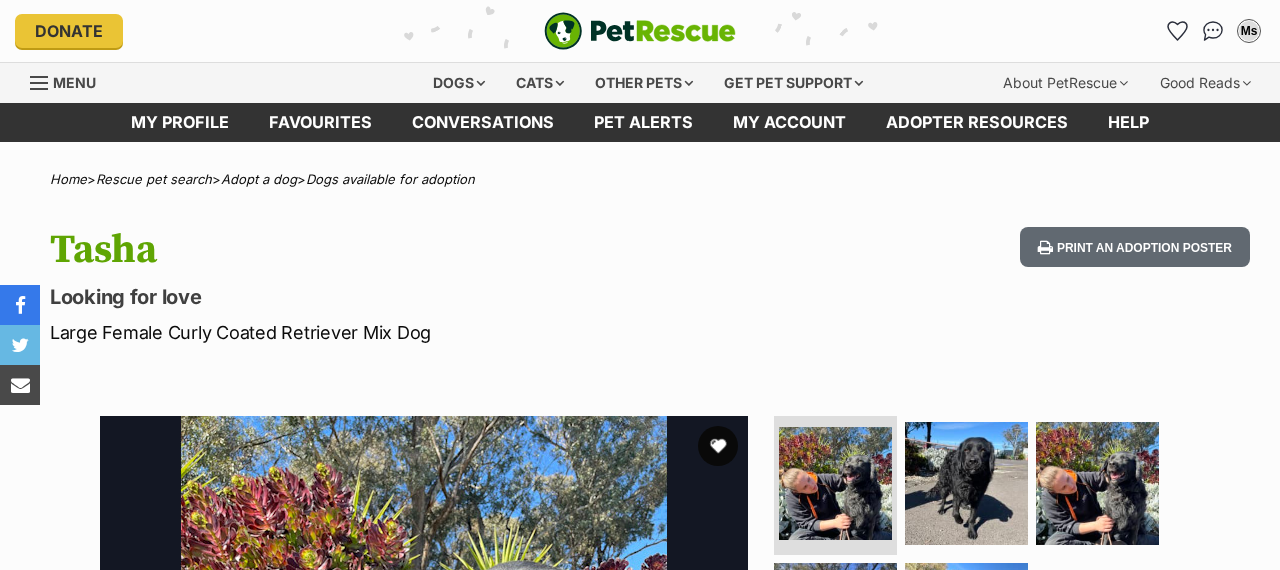scroll, scrollTop: 0, scrollLeft: 0, axis: both 